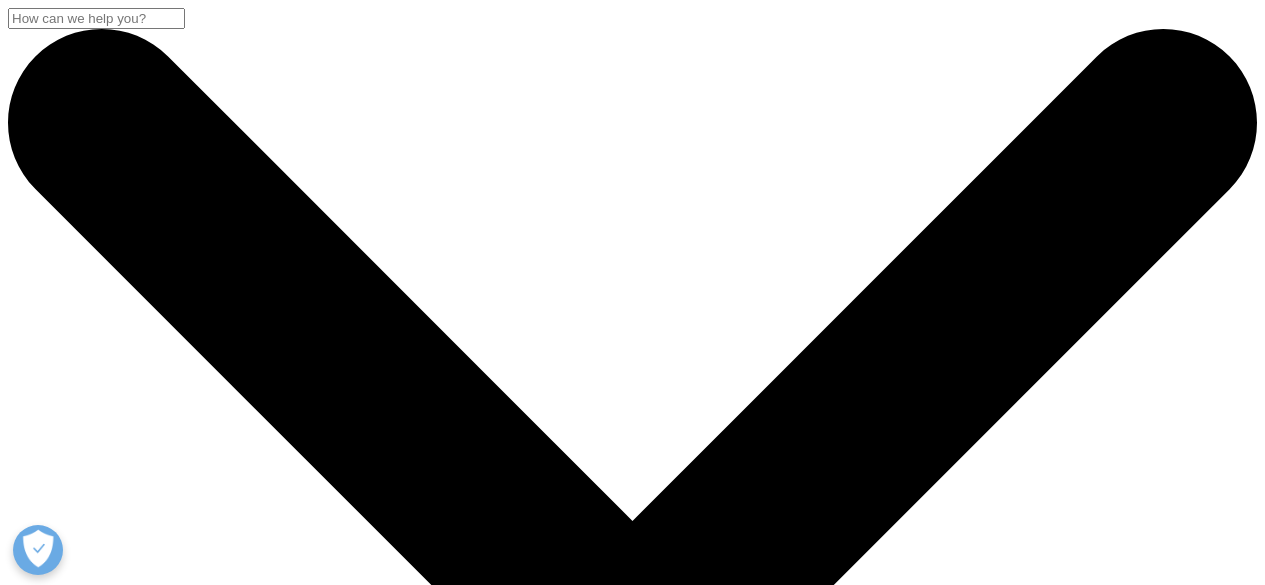 scroll, scrollTop: 1264, scrollLeft: 0, axis: vertical 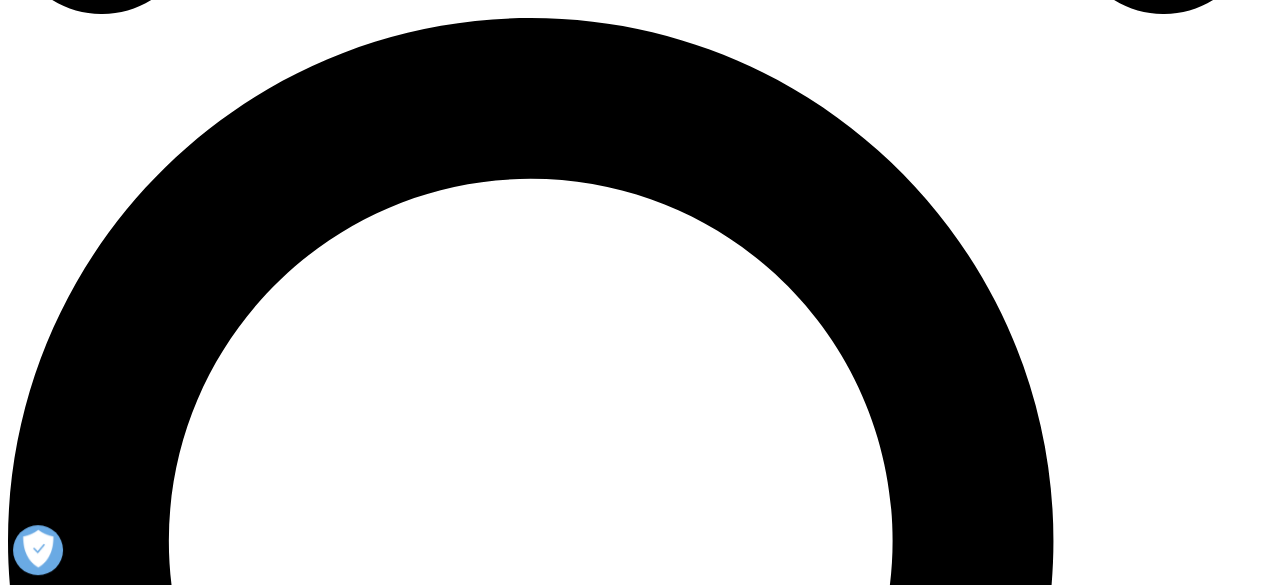click at bounding box center [8, 28252] 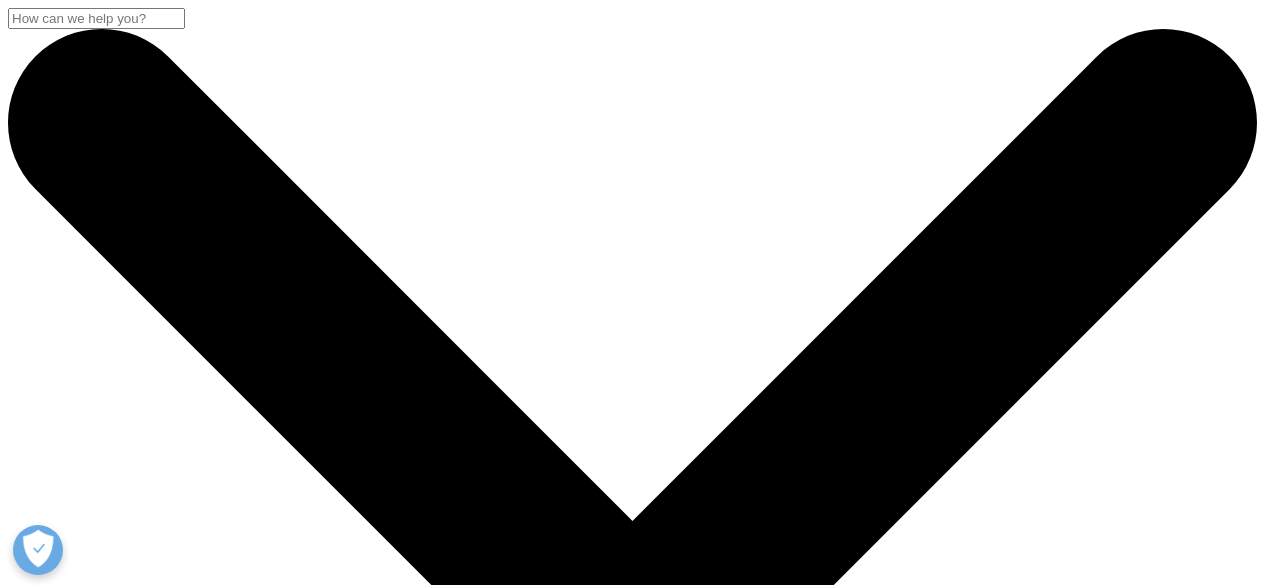 scroll, scrollTop: 0, scrollLeft: 0, axis: both 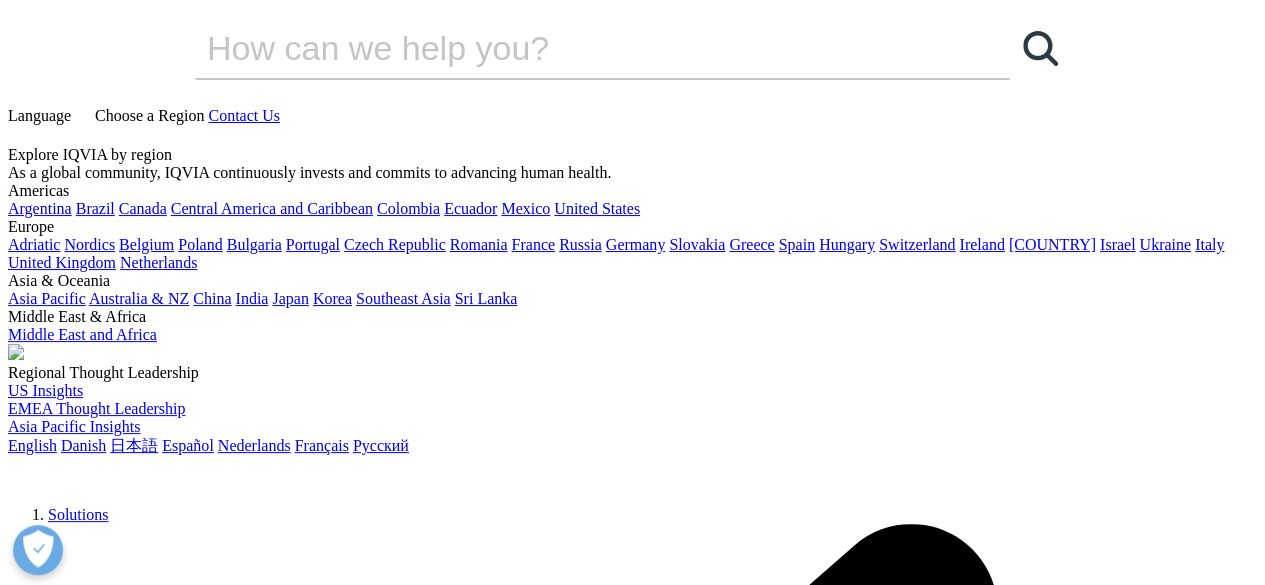 click on "About" at bounding box center (68, 6226) 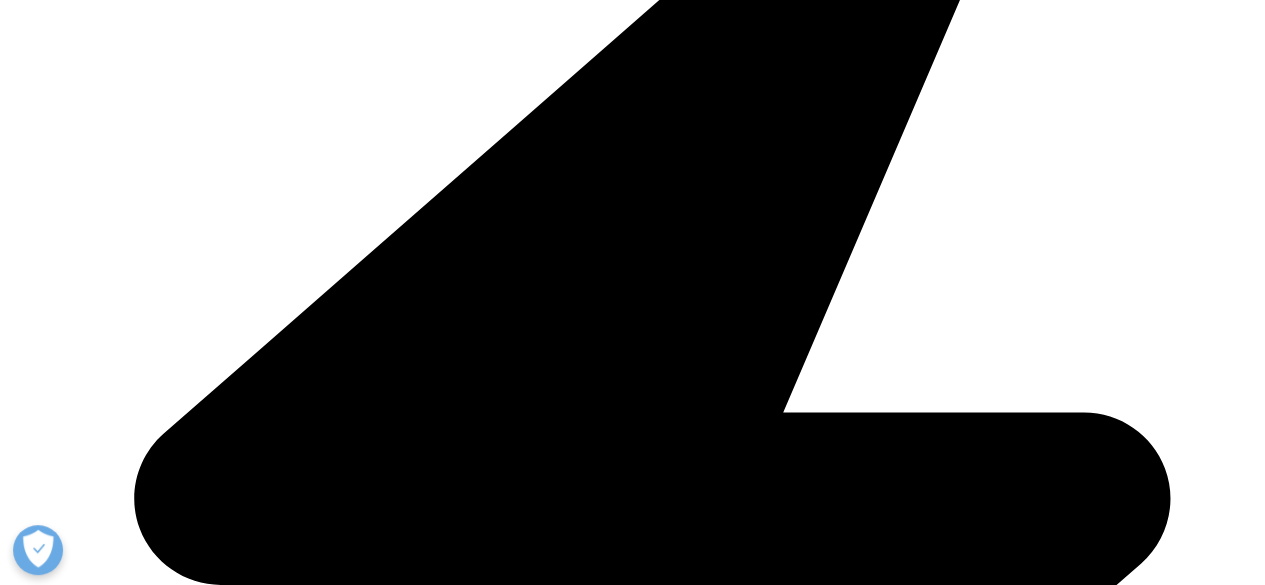 scroll, scrollTop: 400, scrollLeft: 0, axis: vertical 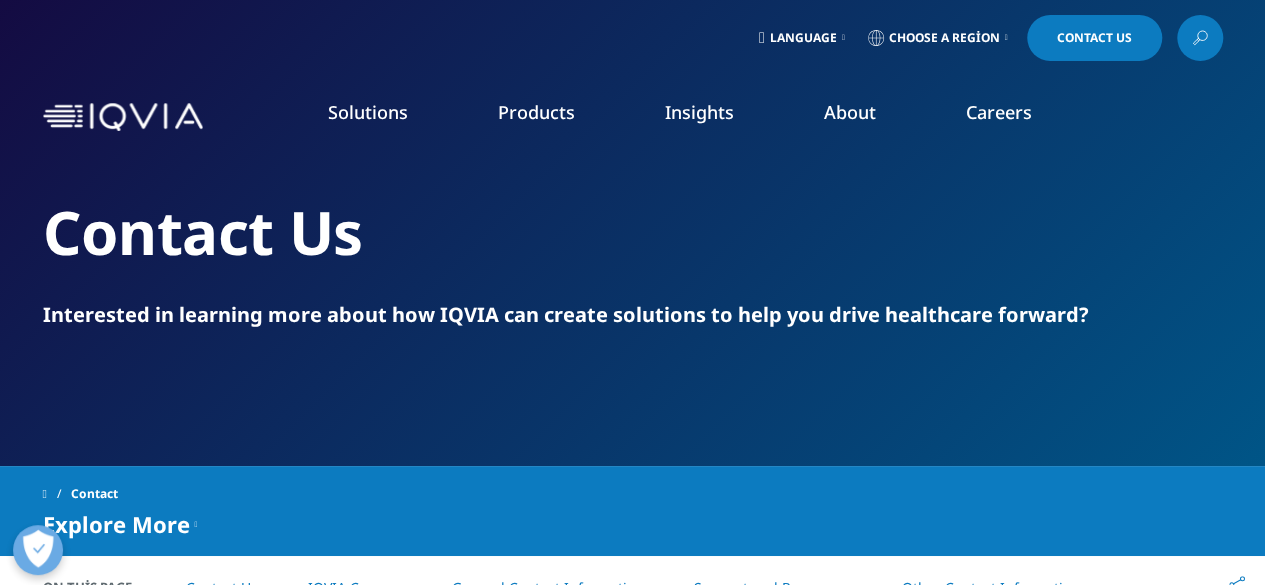 click on "Our Locations" at bounding box center [802, 421] 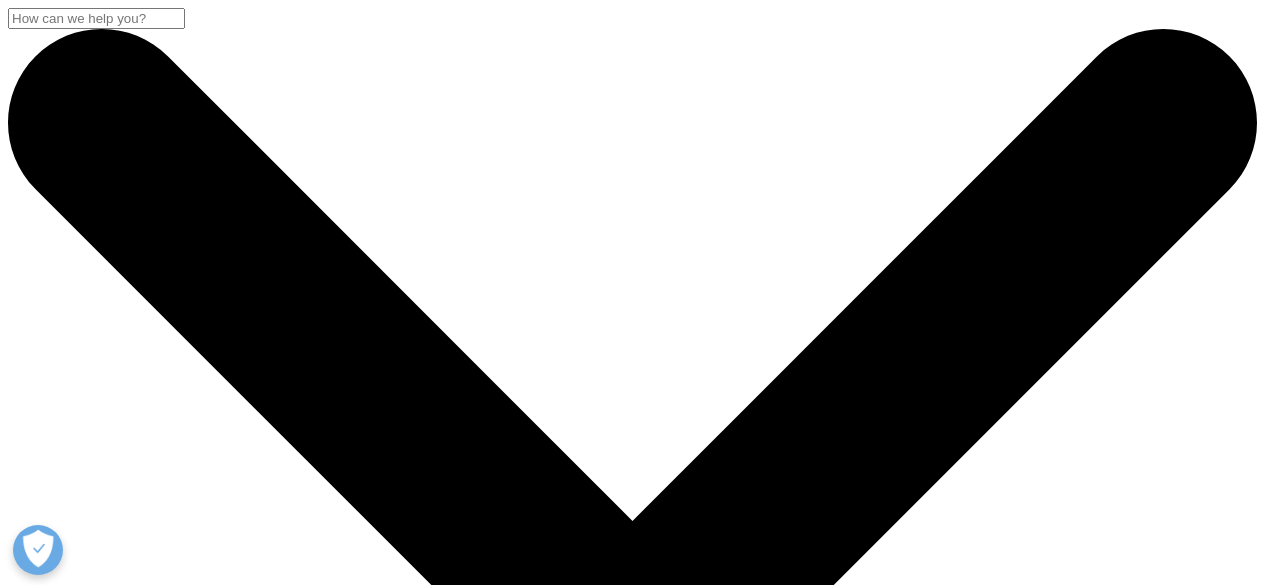 scroll, scrollTop: 0, scrollLeft: 0, axis: both 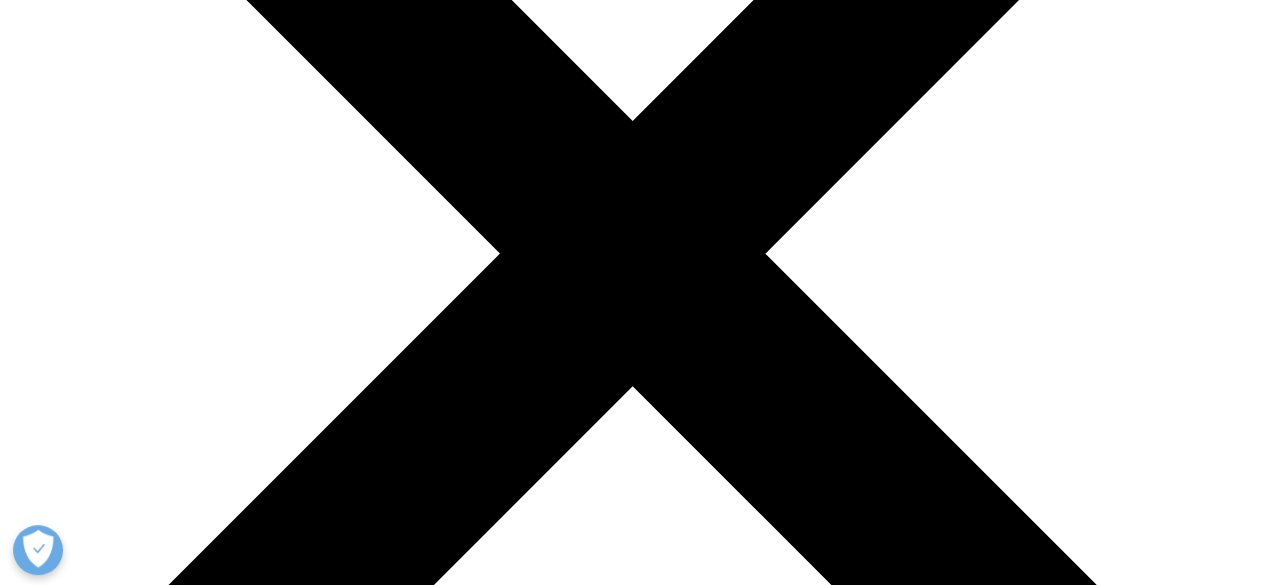 click on "North America" at bounding box center (96, 21968) 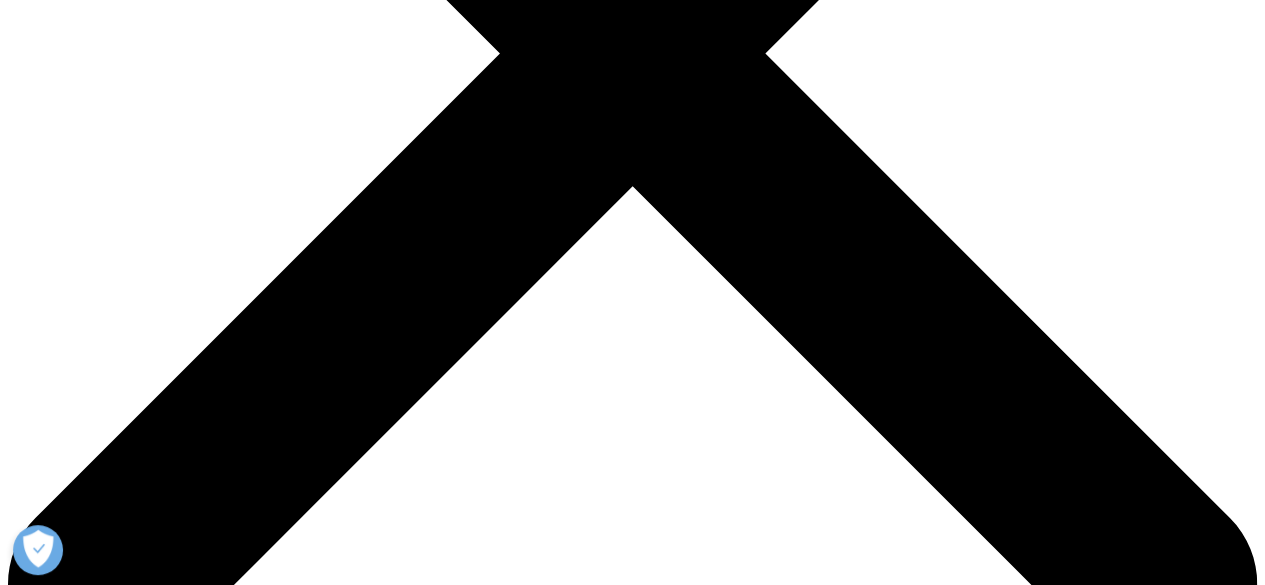 click on "Asia and Oceania" at bounding box center (104, 21924) 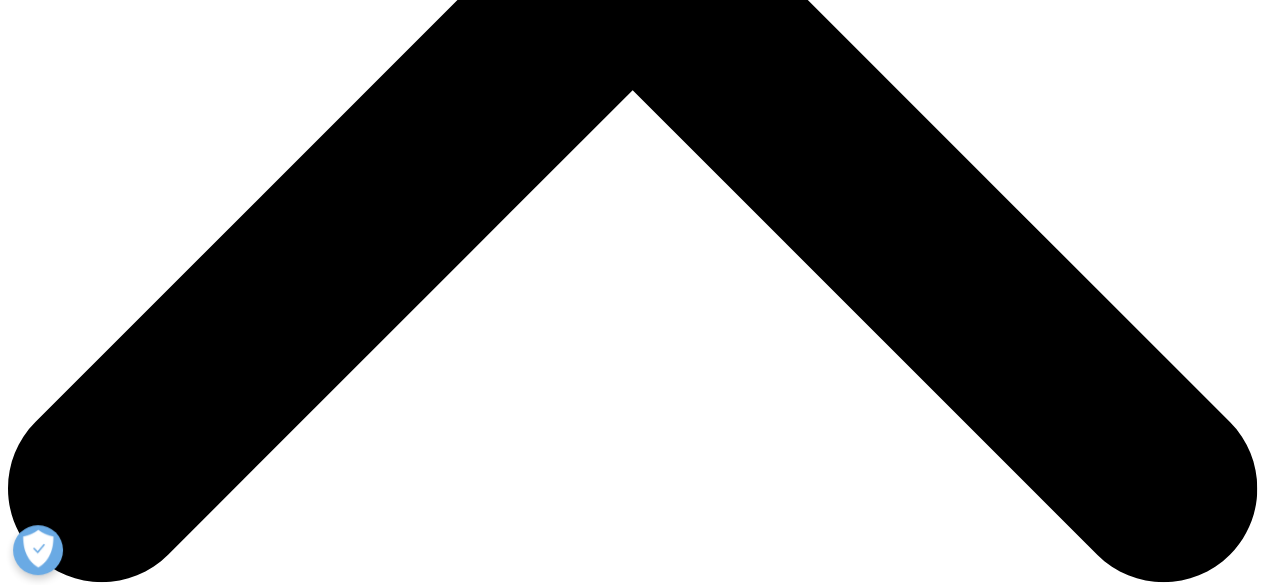 scroll, scrollTop: 700, scrollLeft: 0, axis: vertical 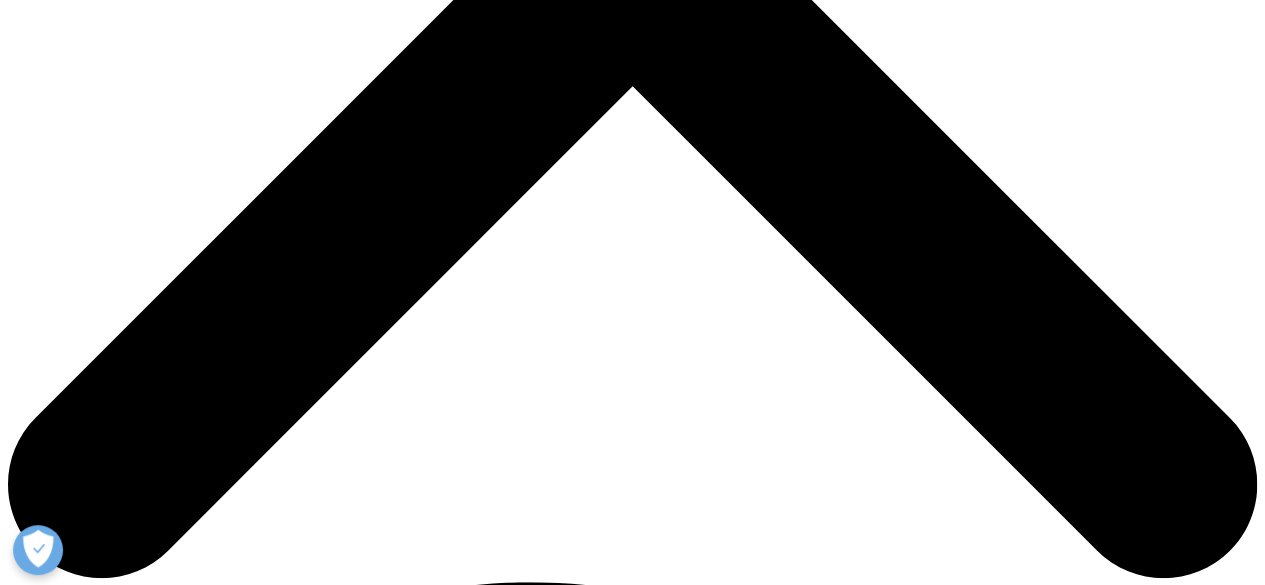 click on "Middle East and Africa" at bounding box center [122, 23878] 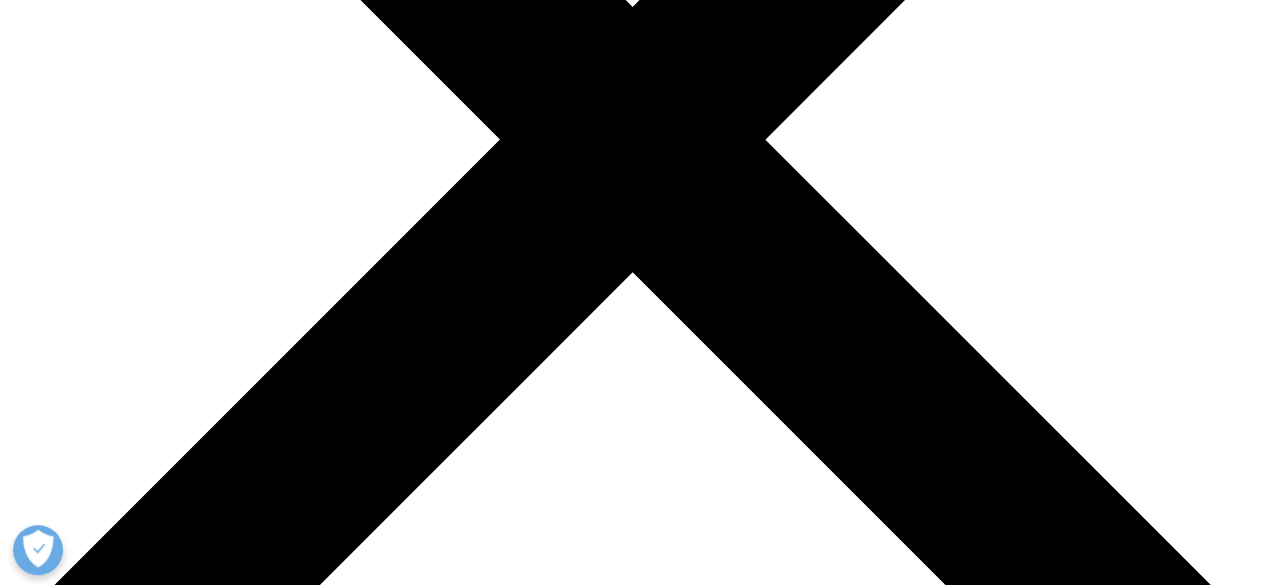 scroll, scrollTop: 500, scrollLeft: 0, axis: vertical 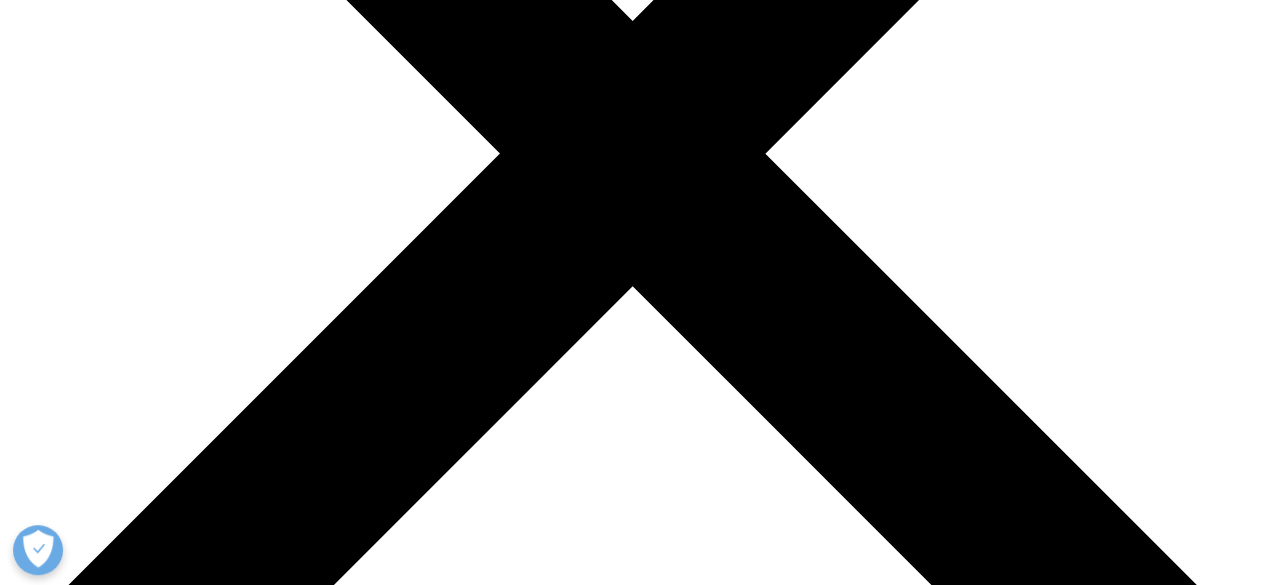 click on "Asia and Oceania" at bounding box center [104, 22734] 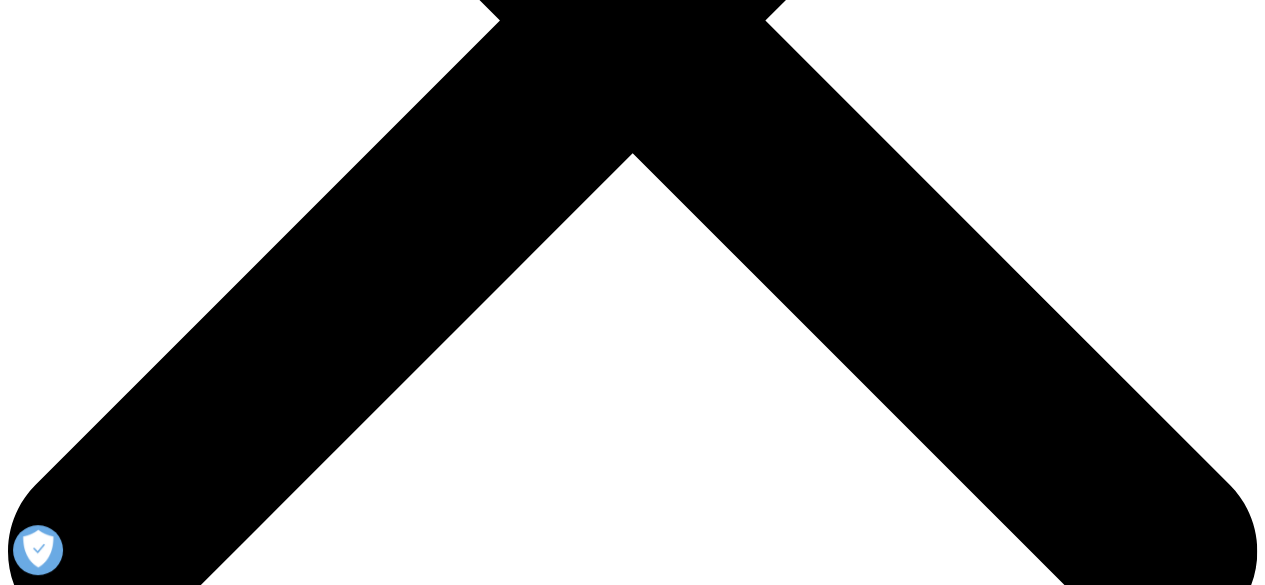 scroll, scrollTop: 500, scrollLeft: 0, axis: vertical 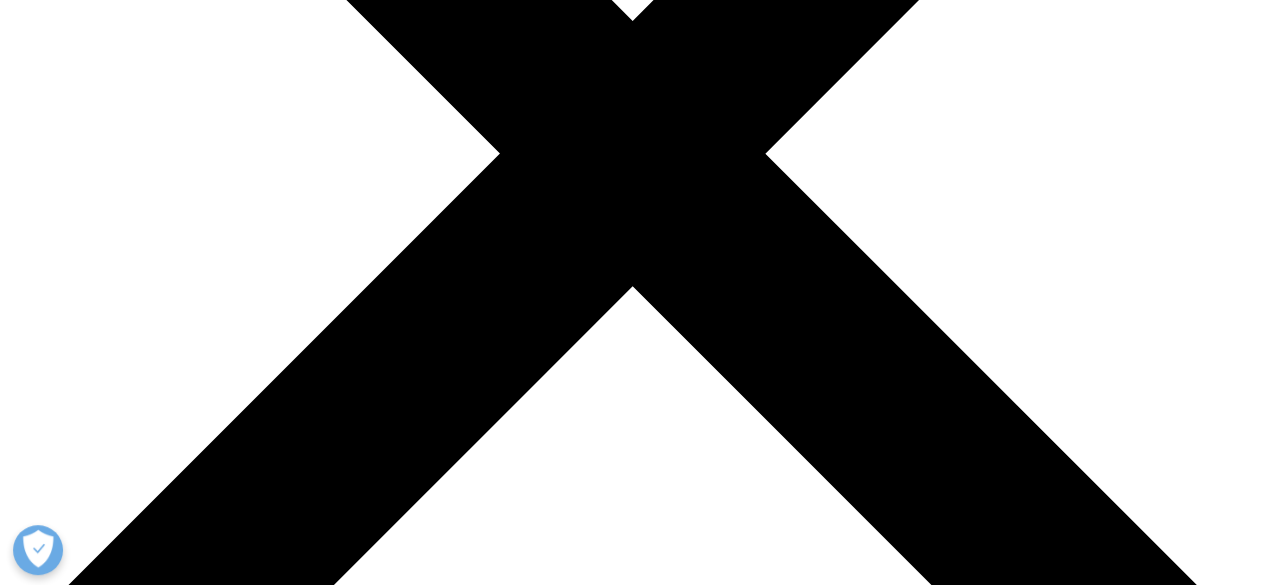 click on "Europe" at bounding box center (71, 23099) 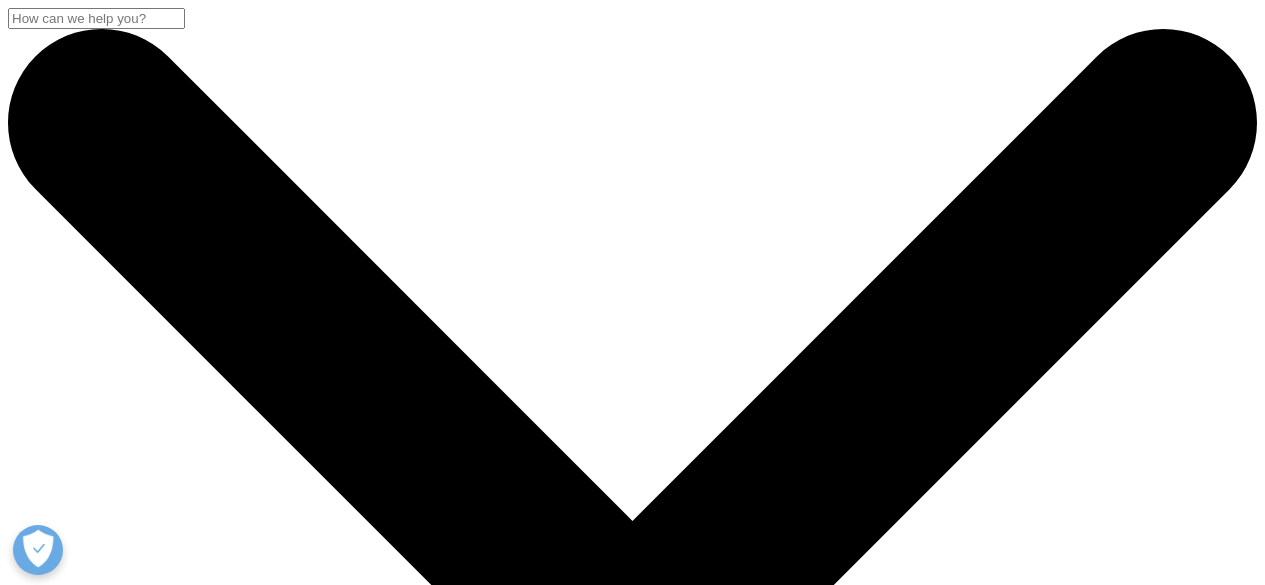scroll, scrollTop: 400, scrollLeft: 0, axis: vertical 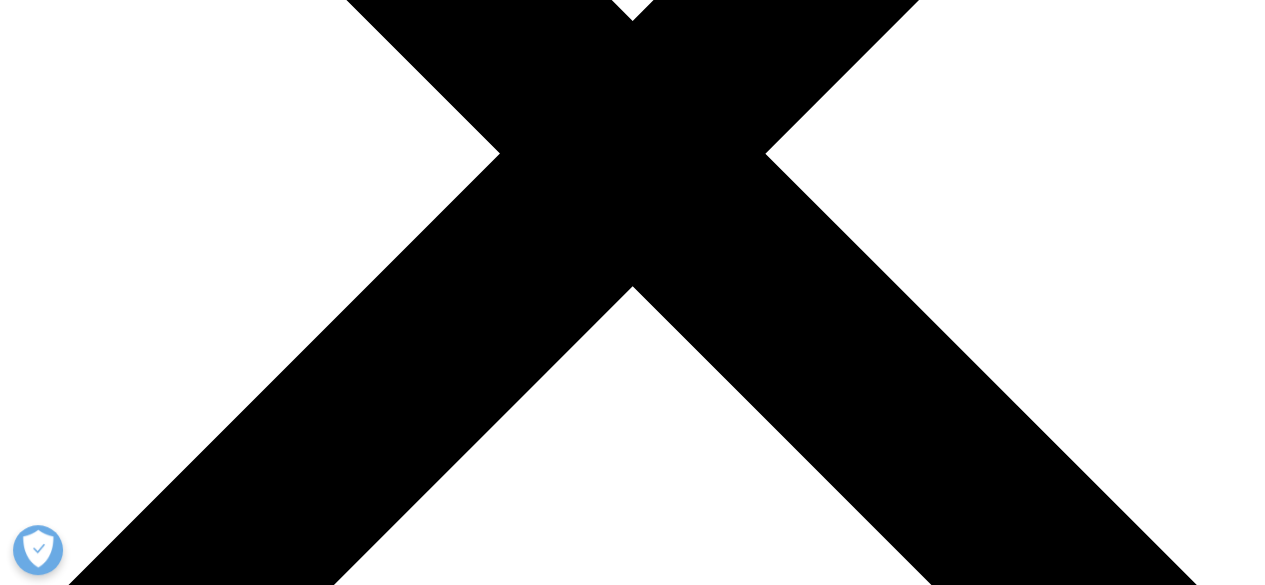 click 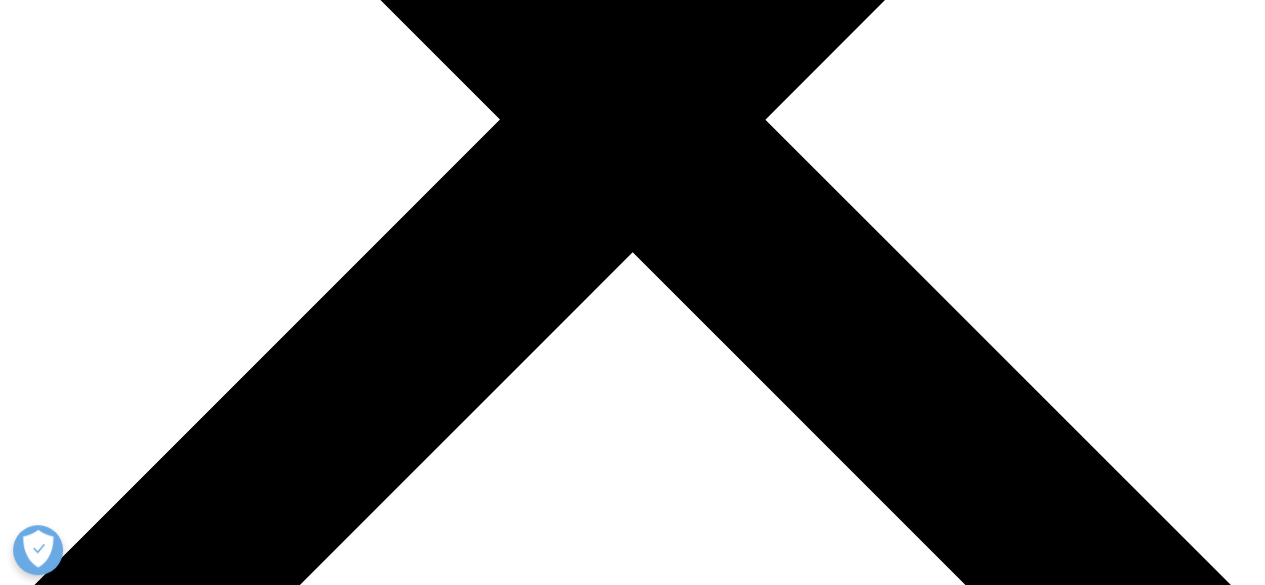 scroll, scrollTop: 800, scrollLeft: 0, axis: vertical 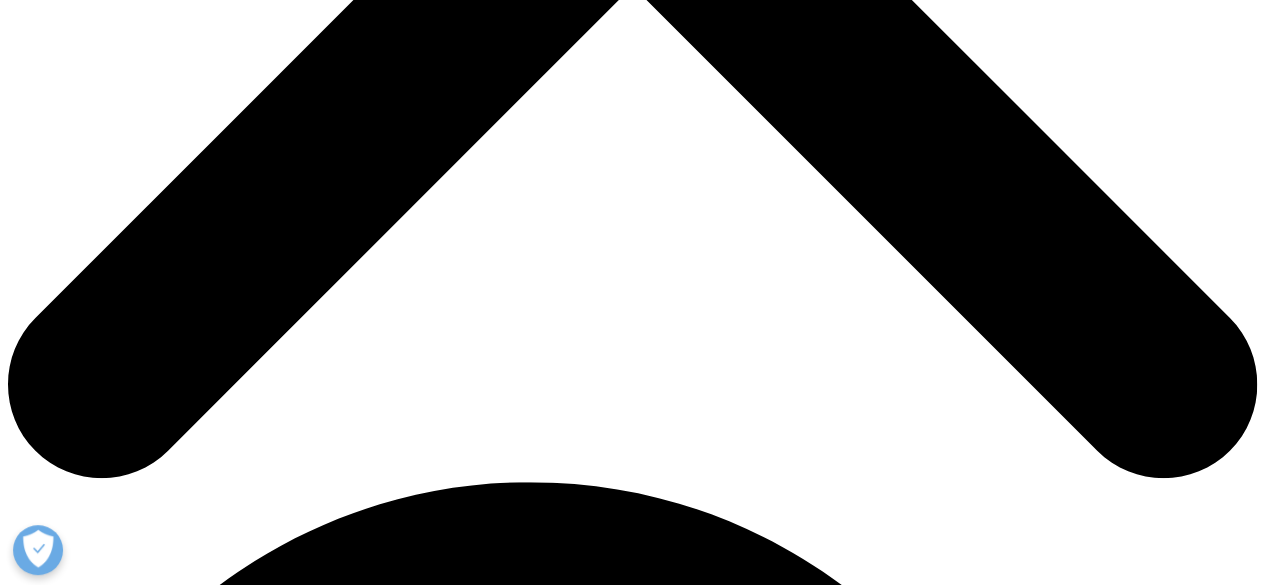 click 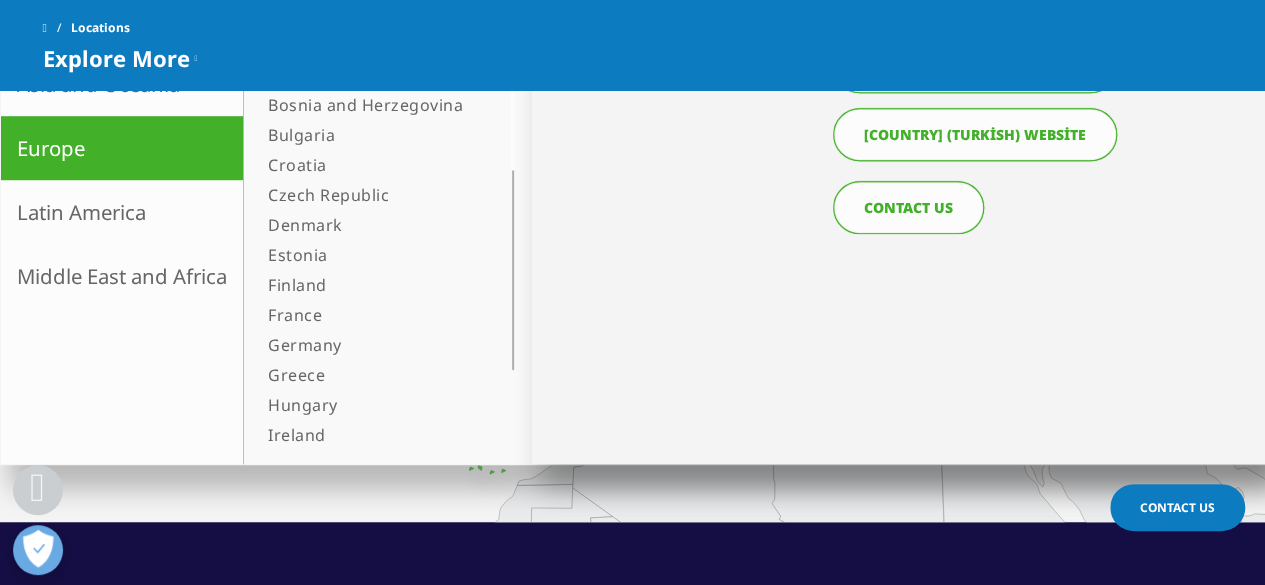 scroll, scrollTop: 600, scrollLeft: 0, axis: vertical 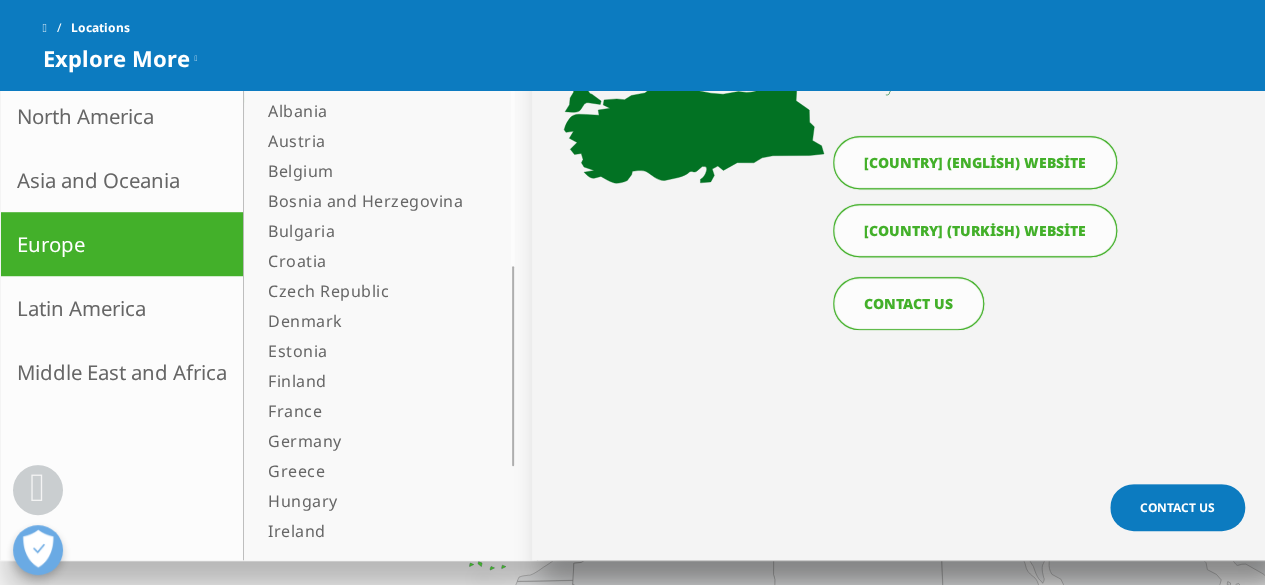 click on "Turkey (Turkish) website" at bounding box center [975, 230] 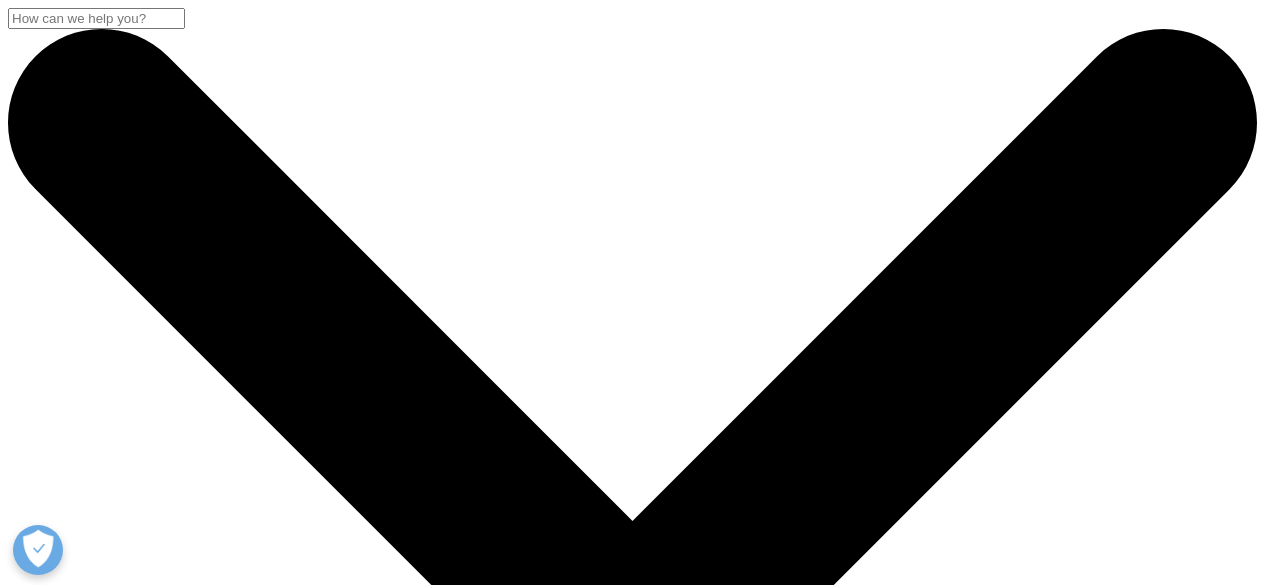 scroll, scrollTop: 0, scrollLeft: 0, axis: both 